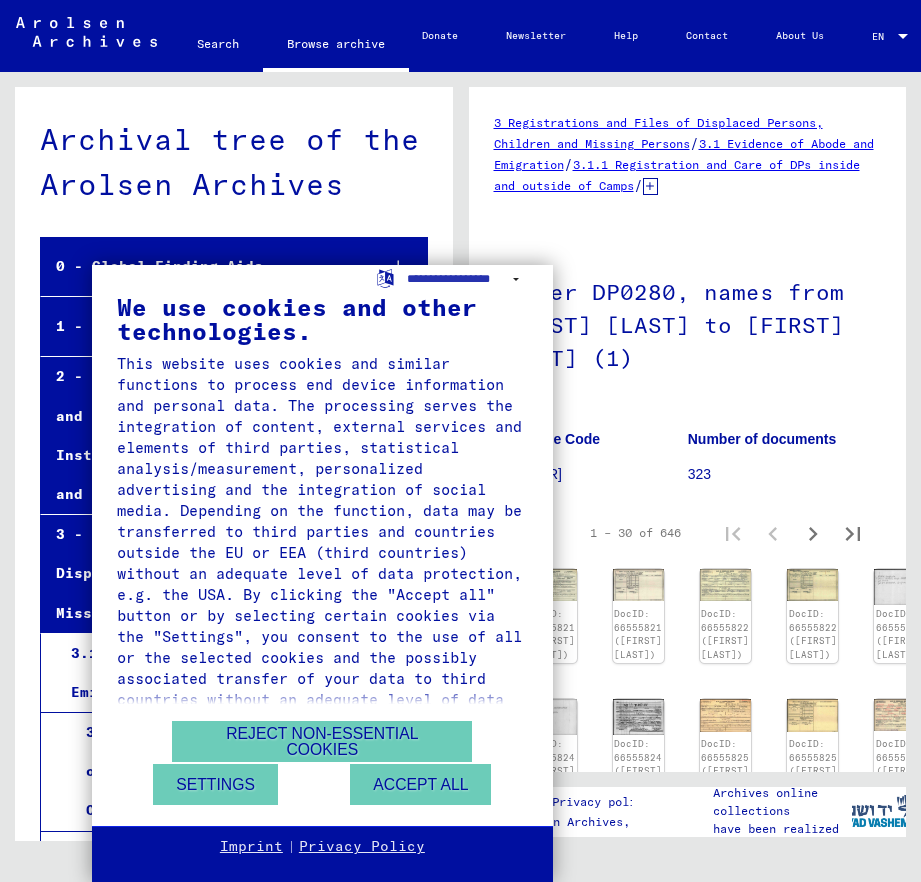 scroll, scrollTop: 0, scrollLeft: 0, axis: both 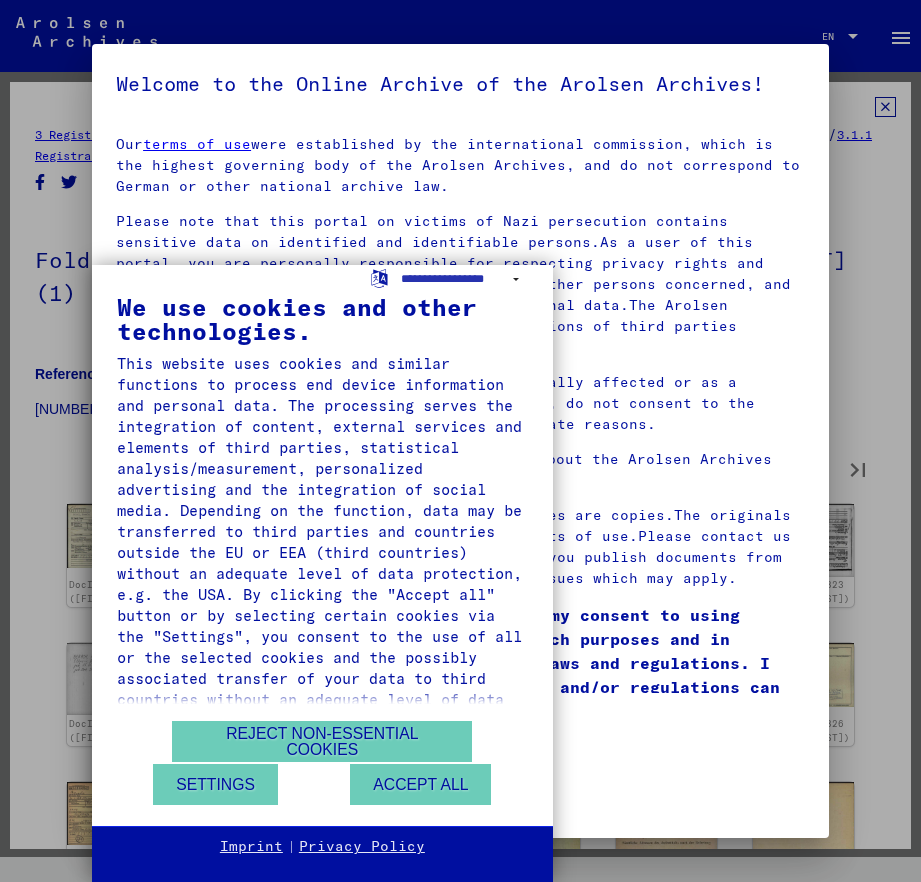 type on "*" 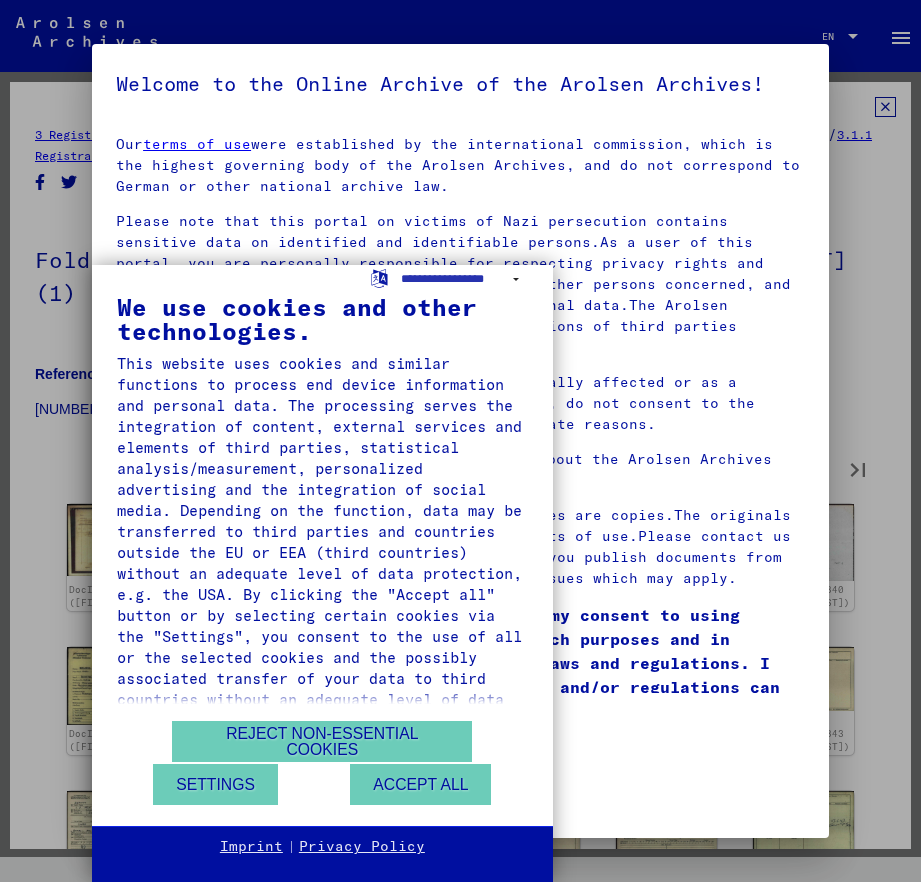 type on "*" 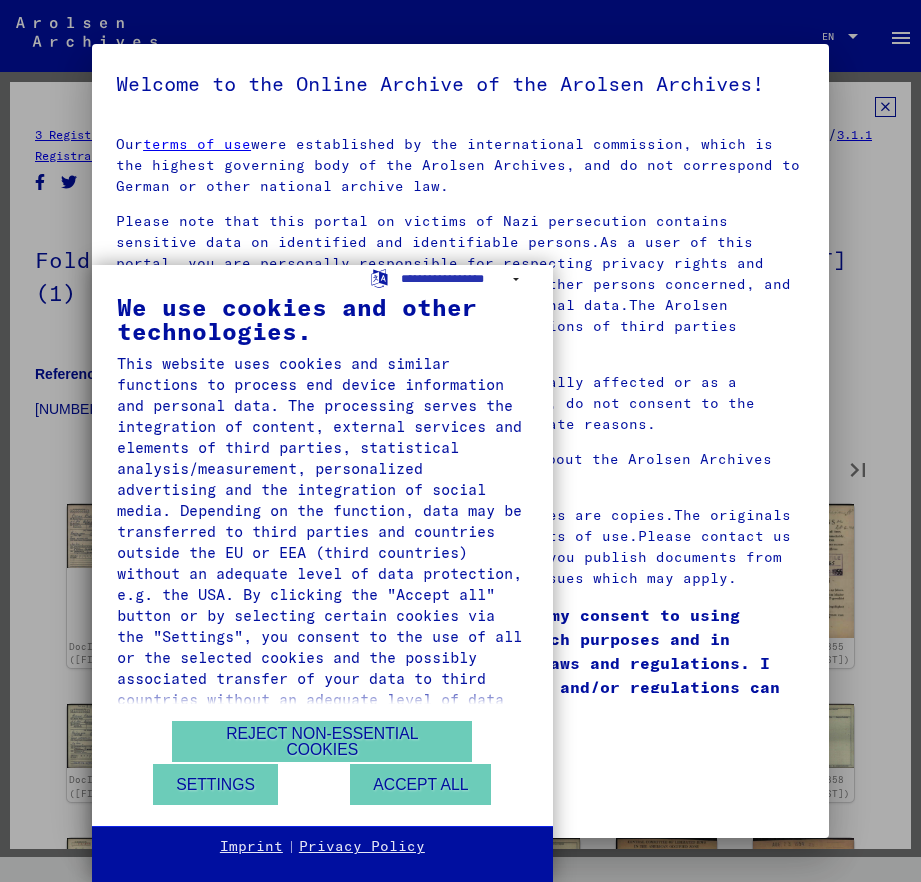 type on "*" 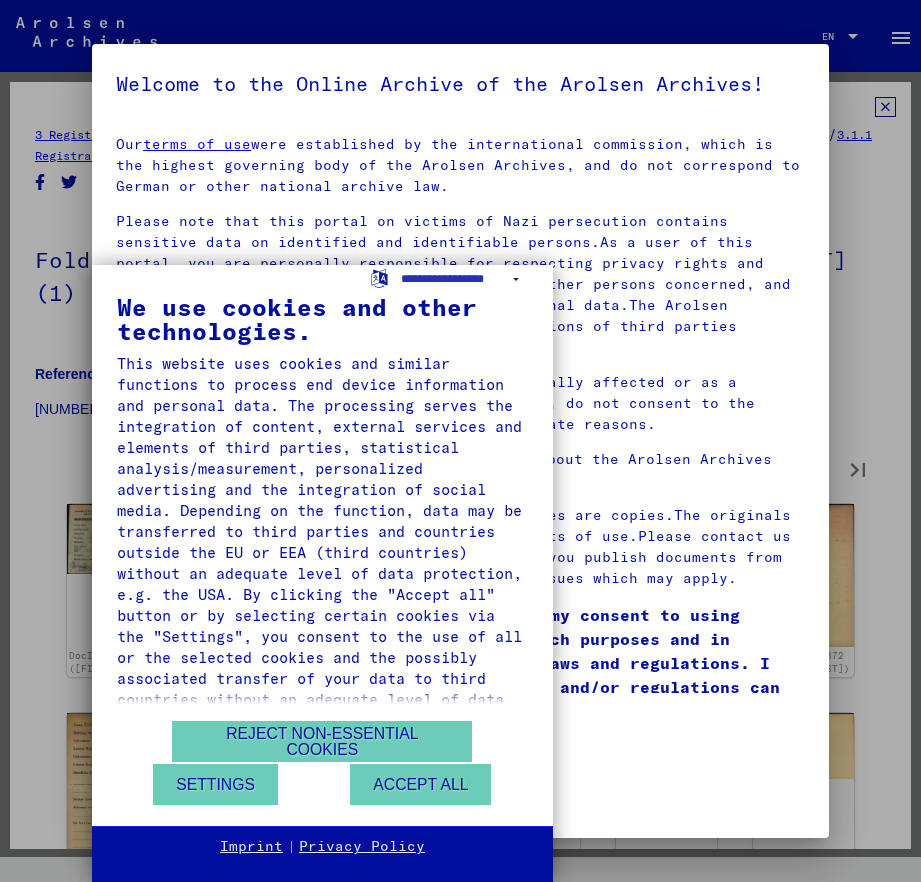 type on "*" 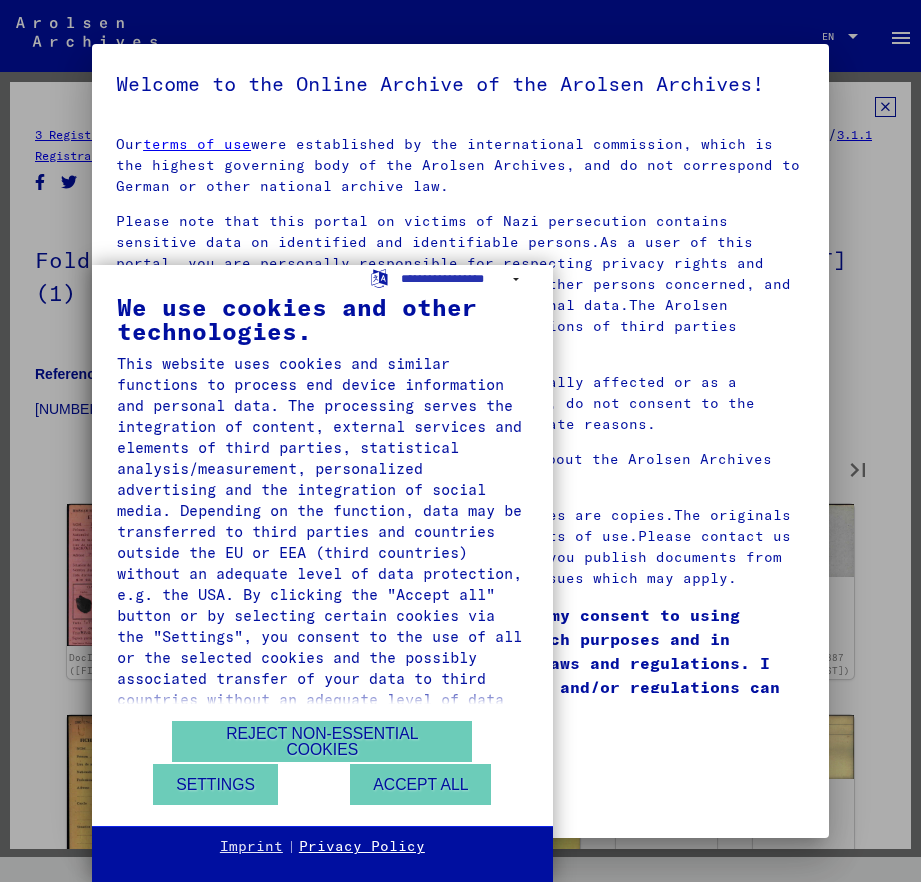 type on "*" 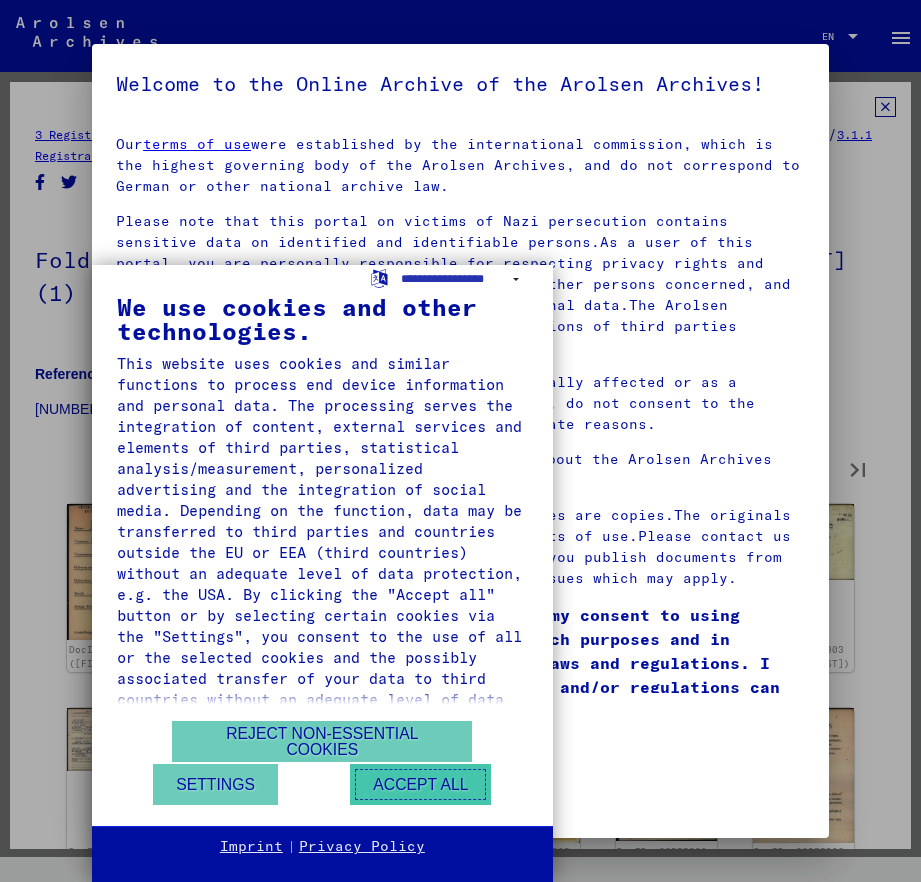 click on "Accept all" at bounding box center [420, 784] 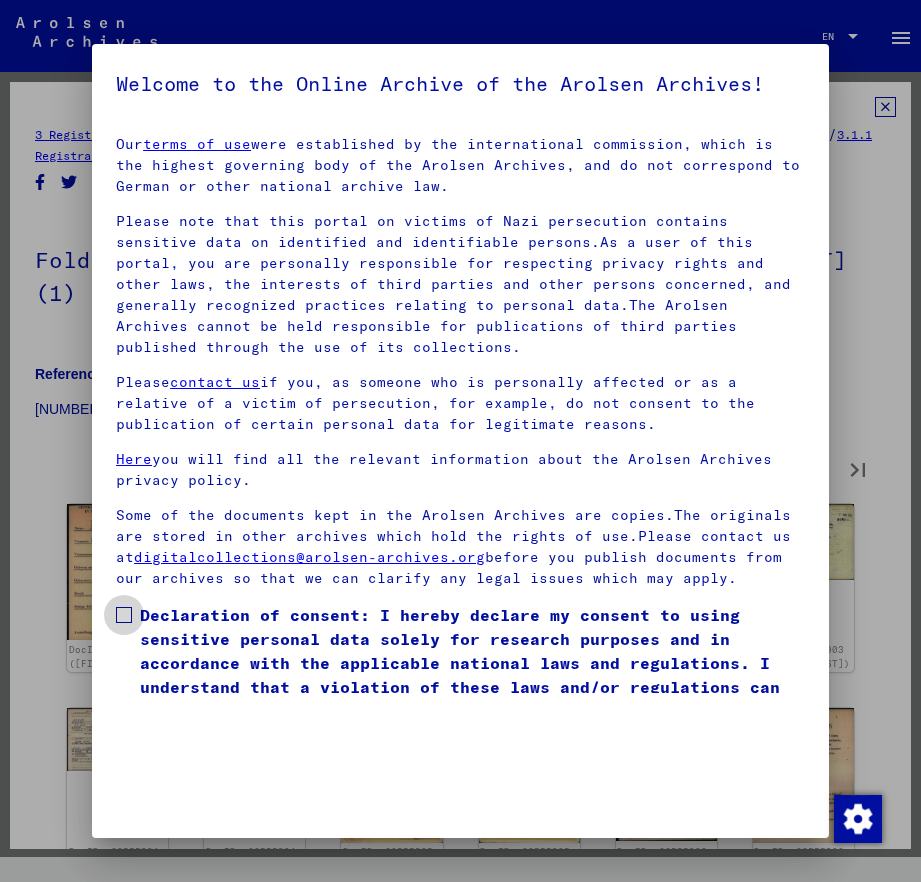click on "Declaration of consent: I hereby declare my consent to using sensitive personal data solely for research purposes and in accordance with the applicable national laws and regulations. I understand that a violation of these laws and/or regulations can result in criminal proceedings." at bounding box center [472, 663] 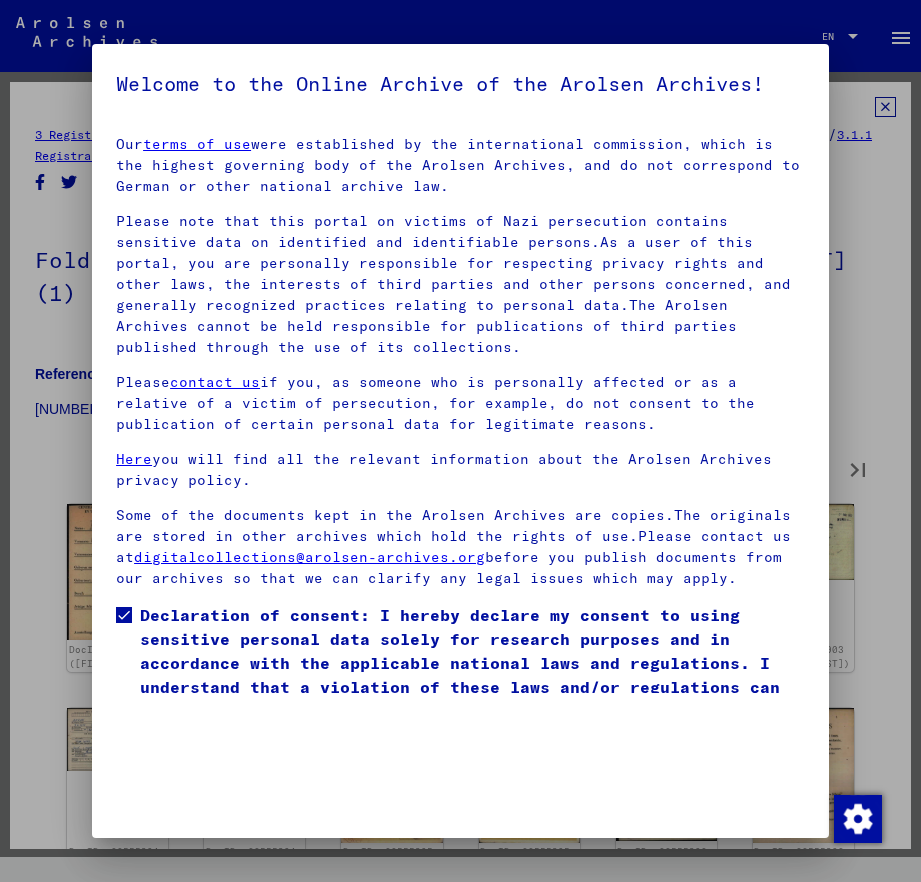 scroll, scrollTop: 88, scrollLeft: 0, axis: vertical 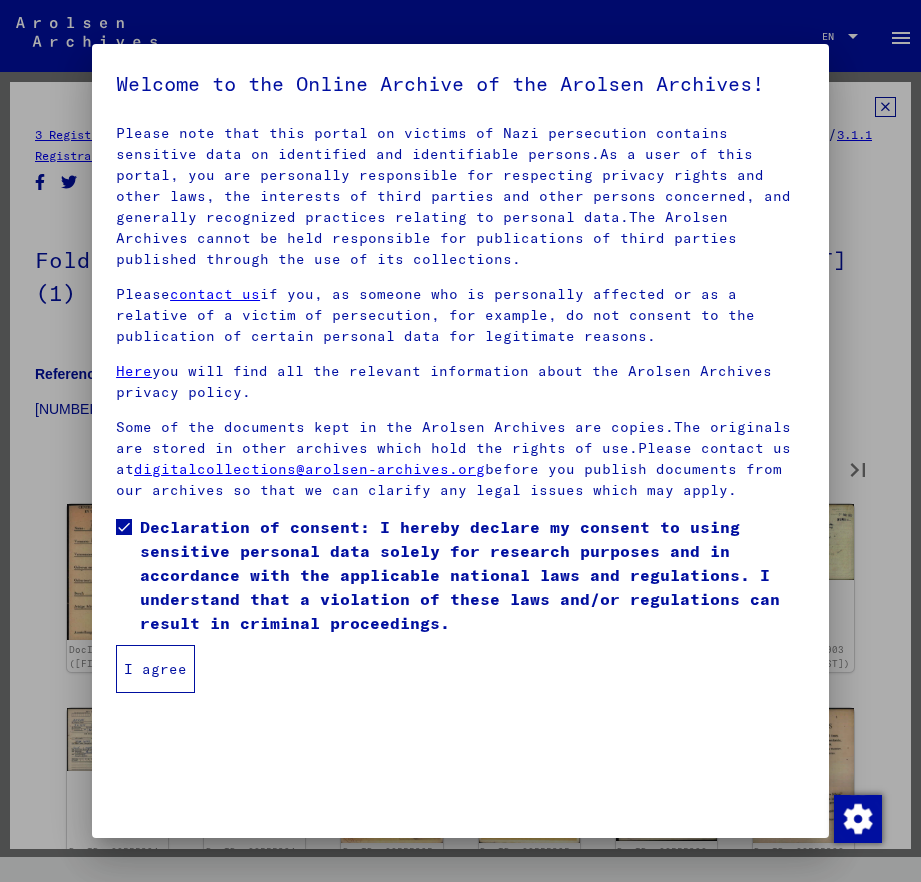 click on "I agree" at bounding box center [155, 669] 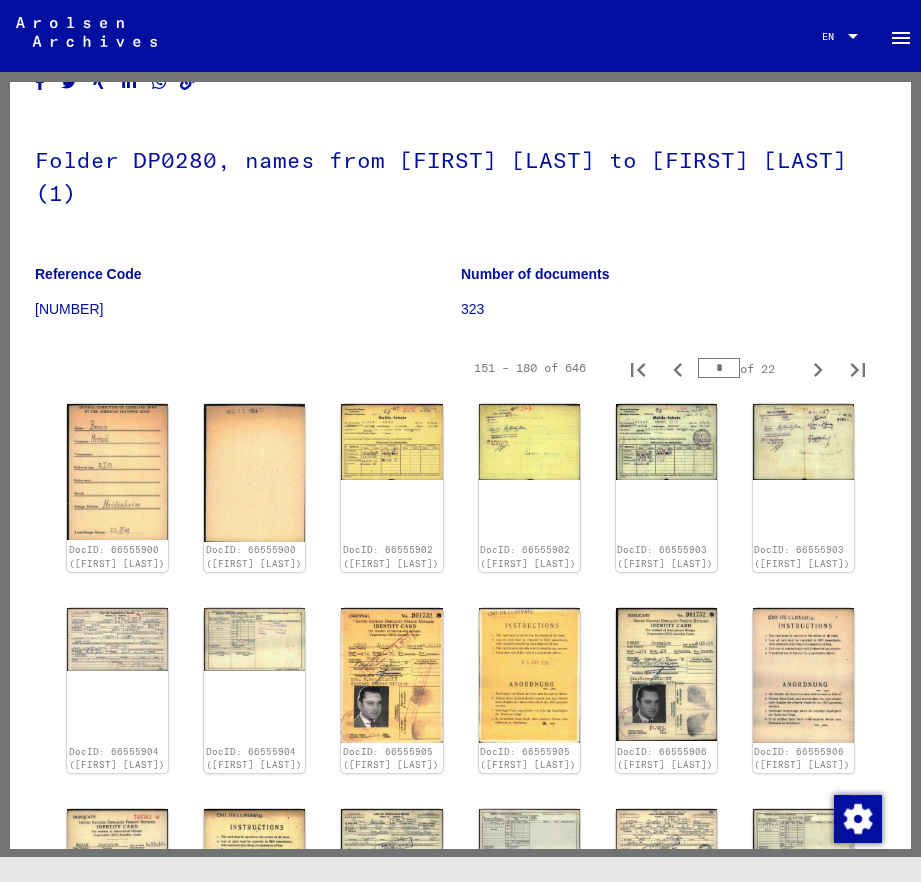 scroll, scrollTop: 0, scrollLeft: 0, axis: both 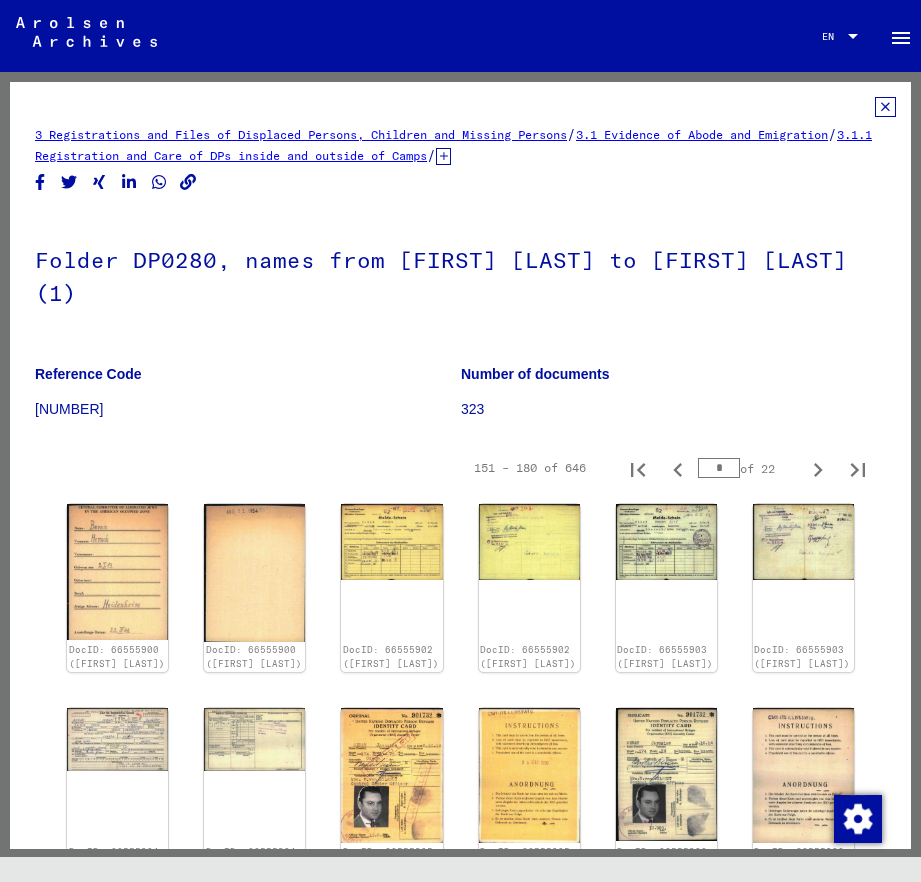 type on "*" 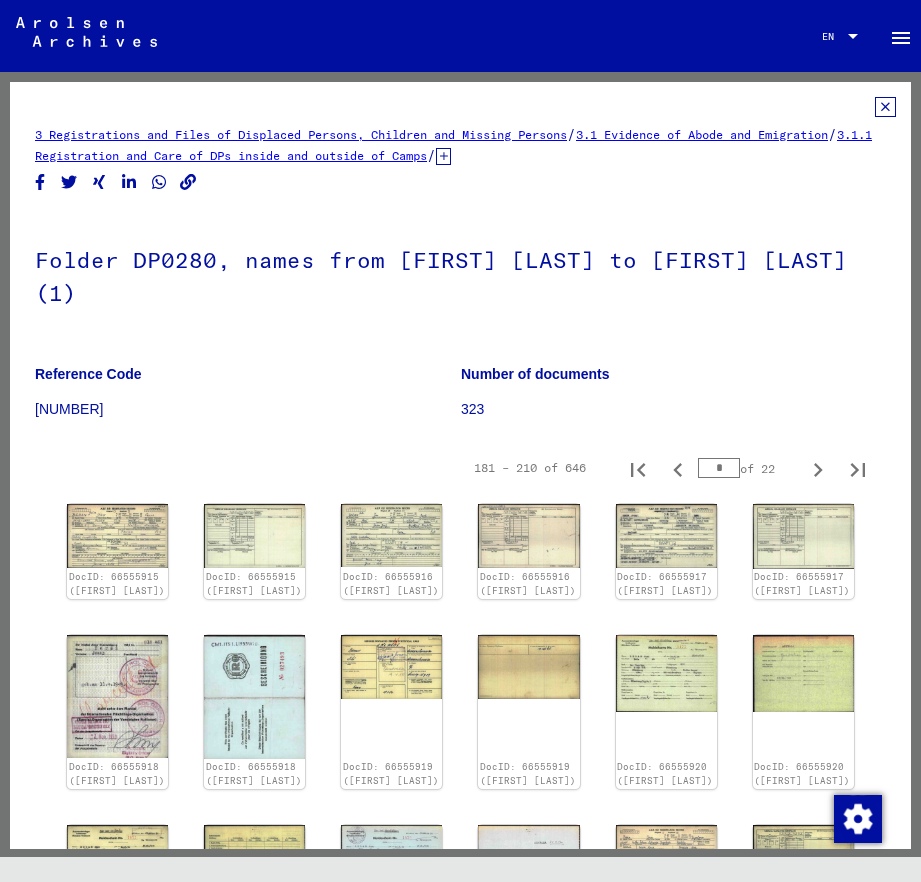 type on "*" 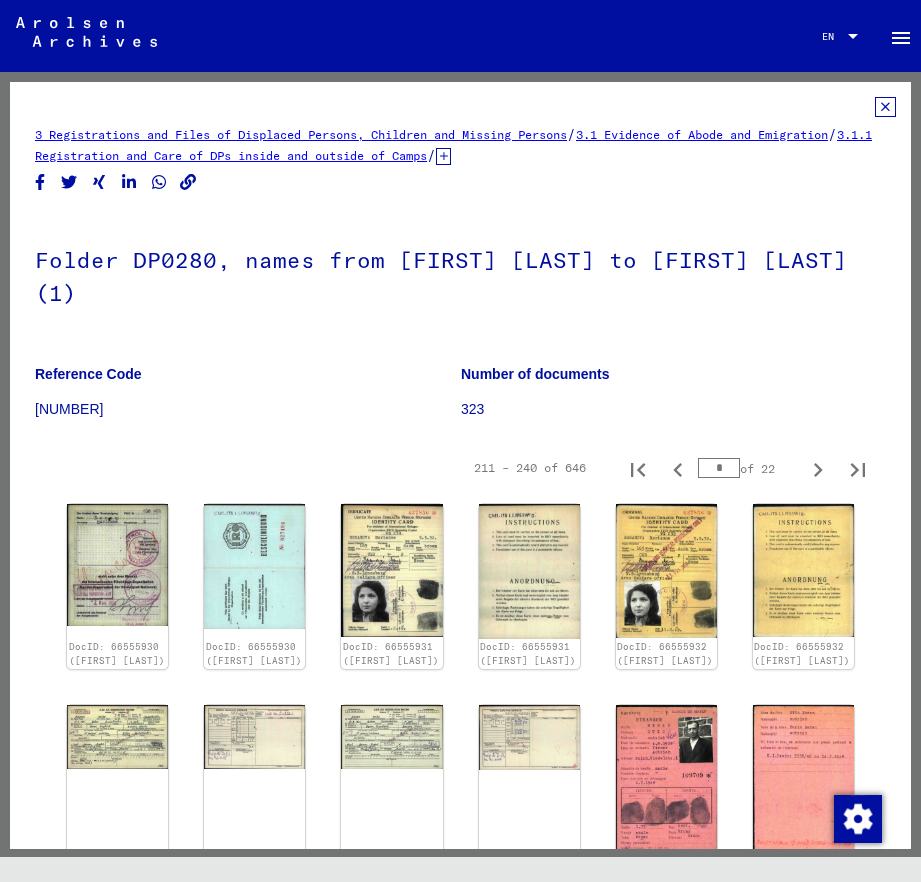 type on "*" 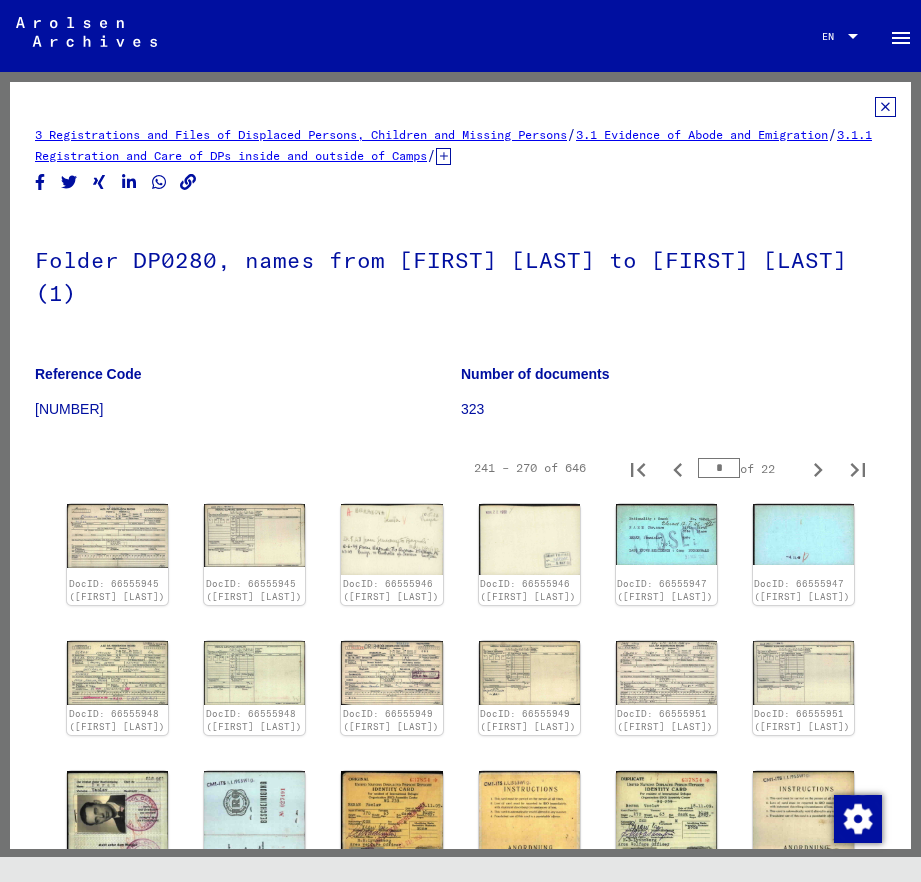type on "**" 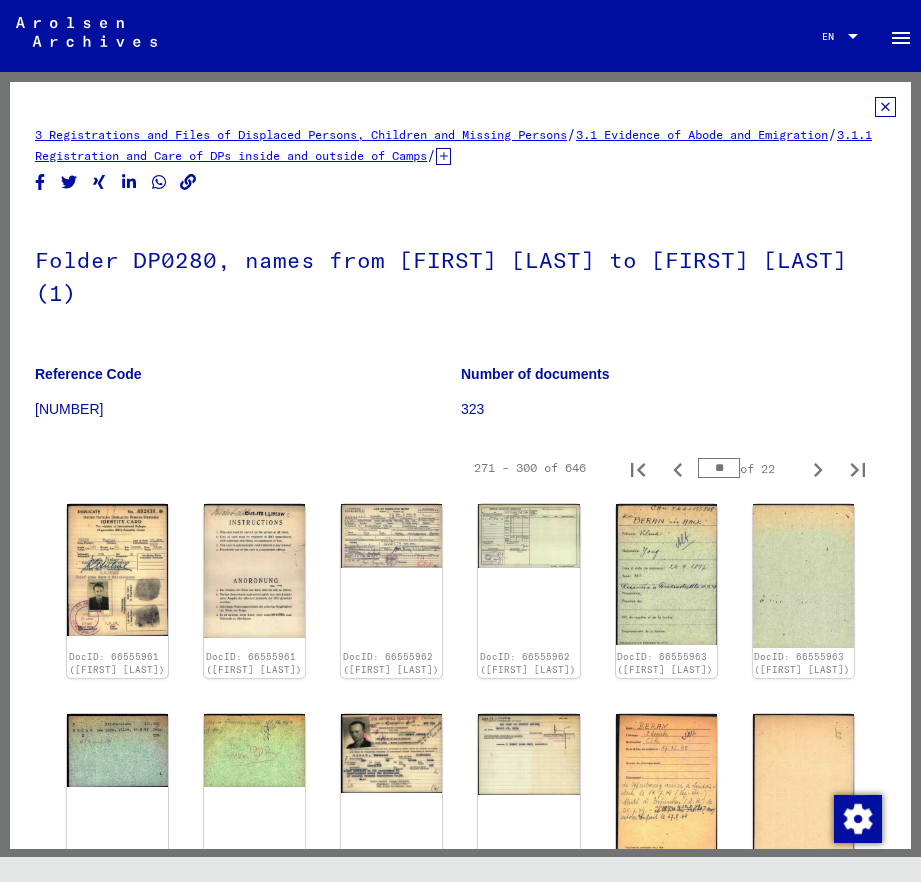 type on "**" 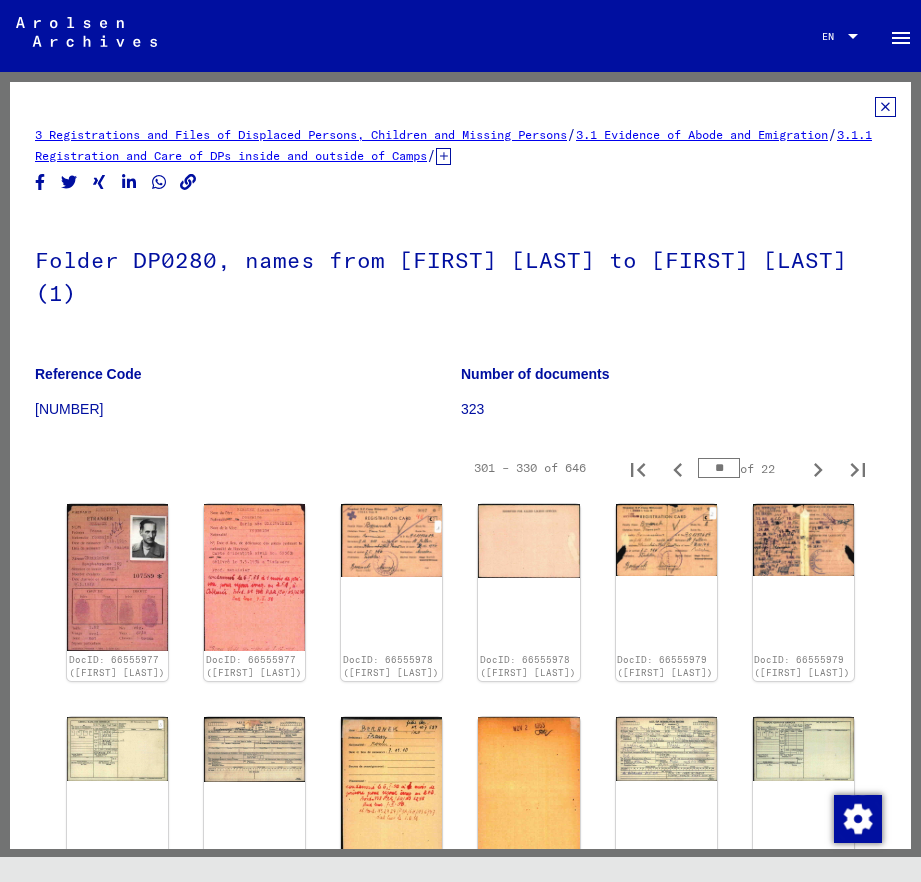 type on "**" 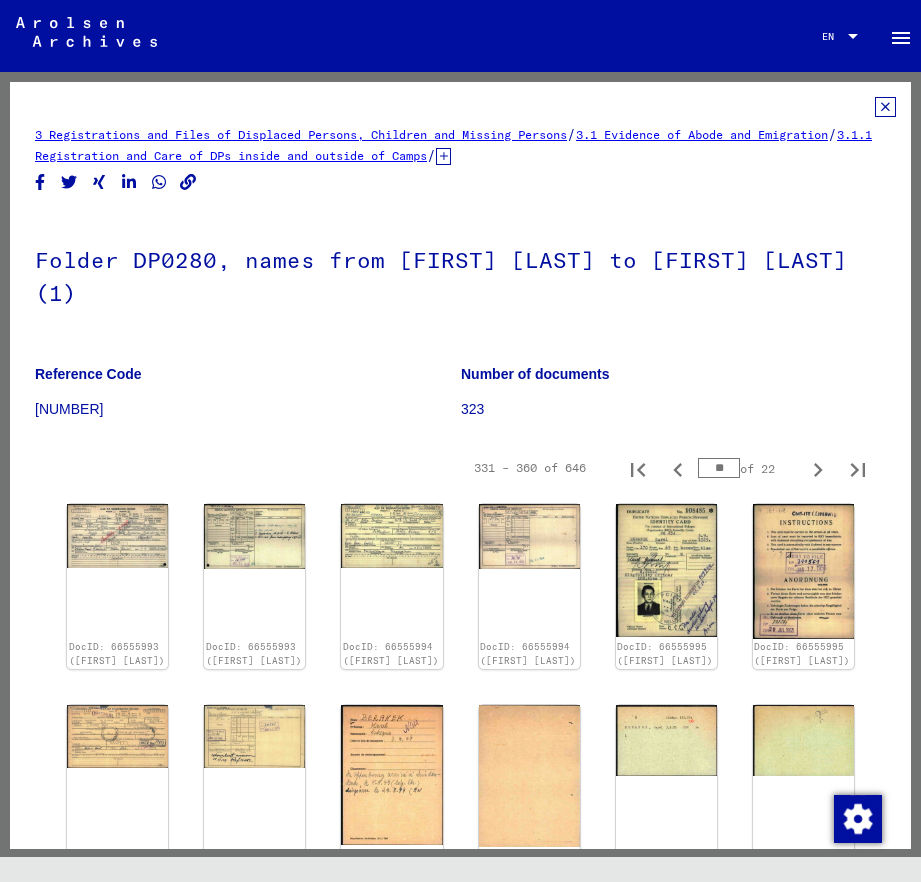 type on "**" 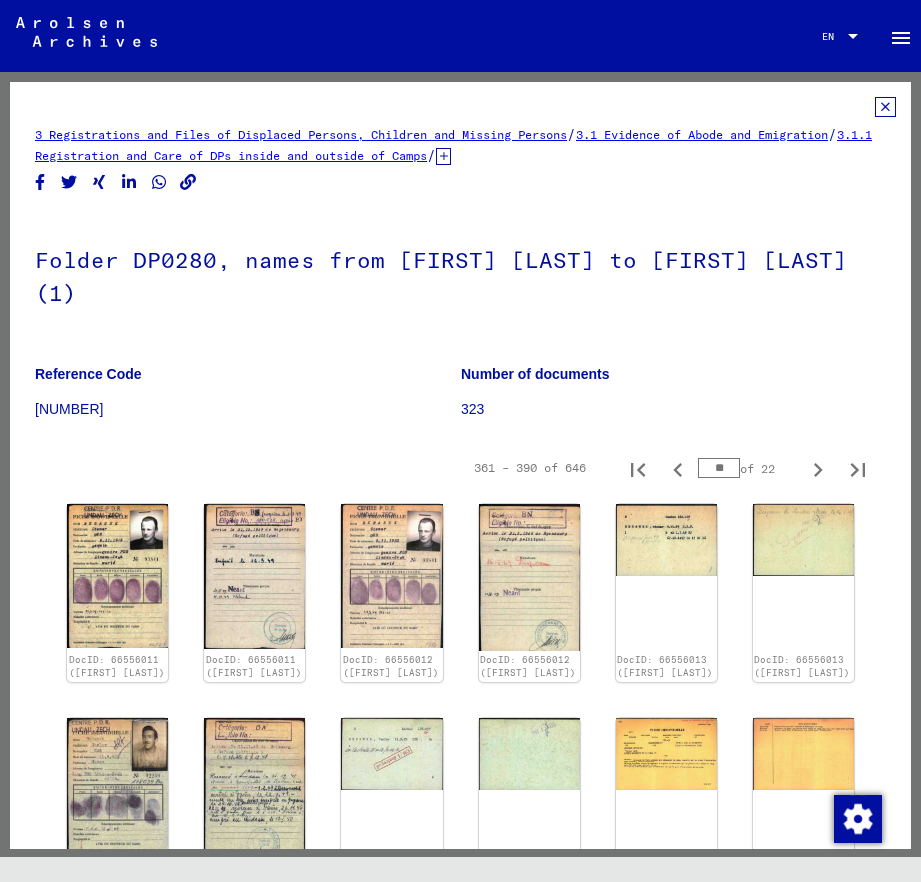type on "**" 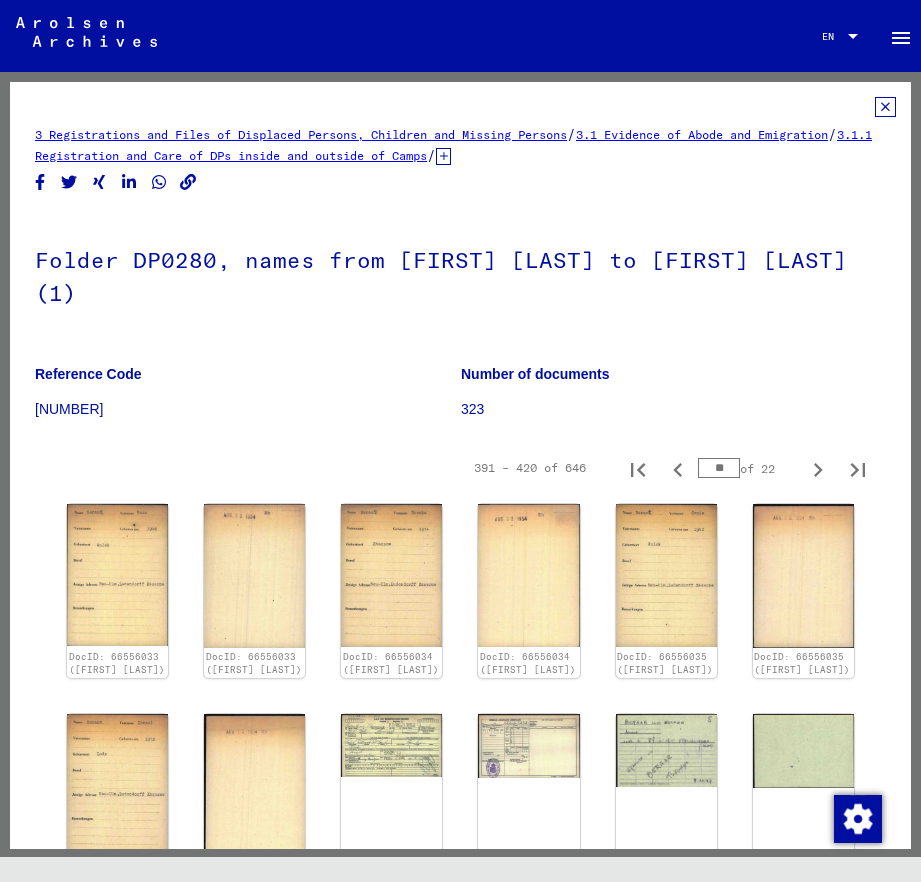 type on "**" 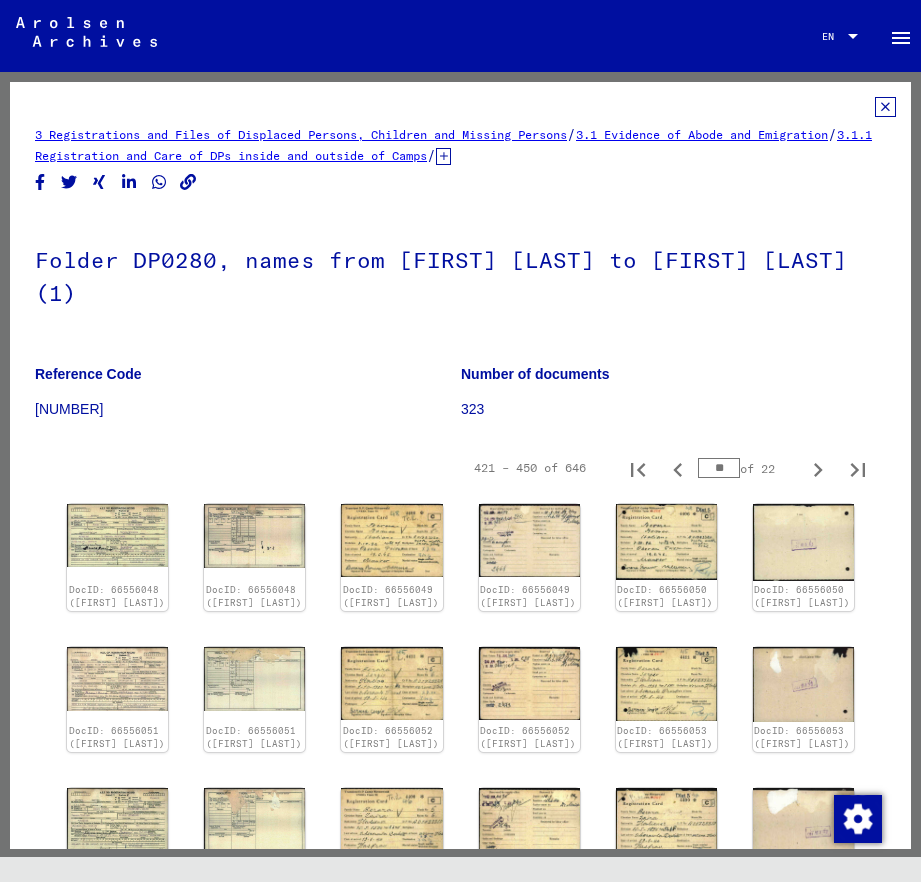 type on "**" 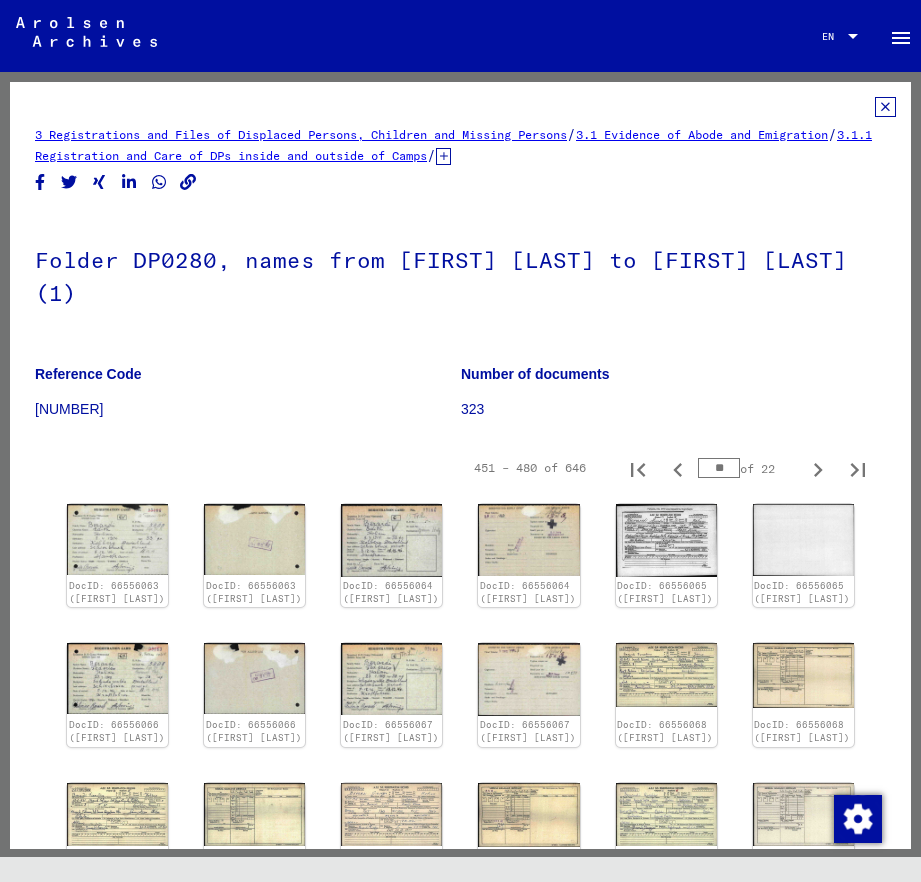 type on "**" 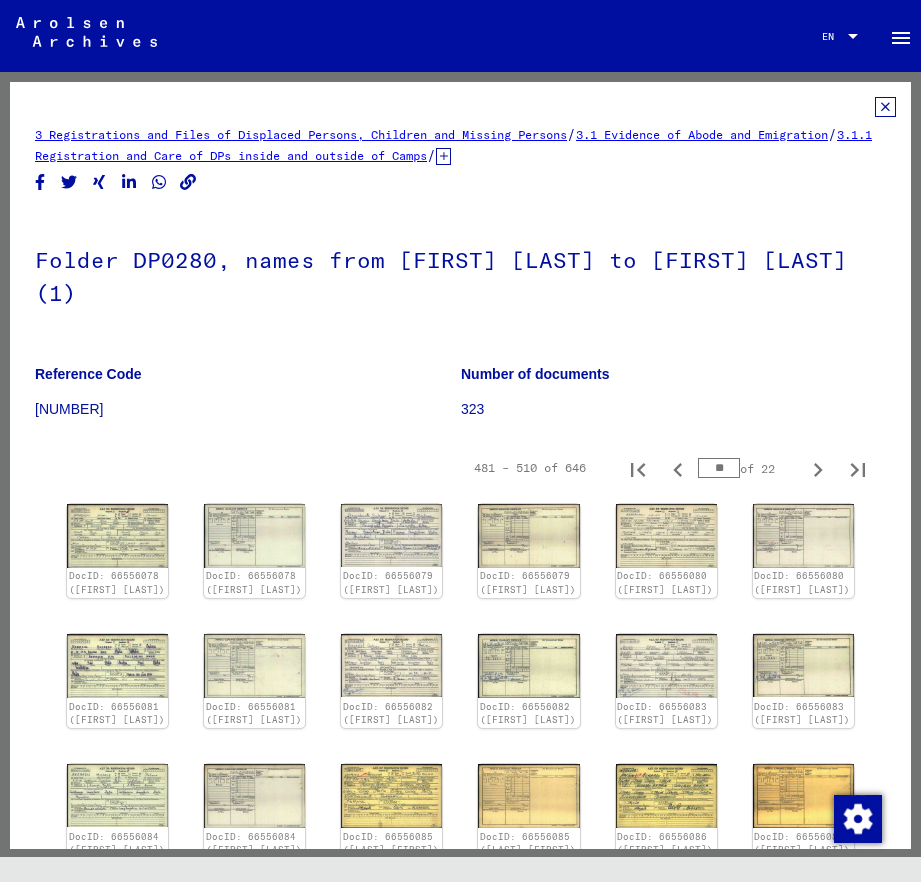 type on "**" 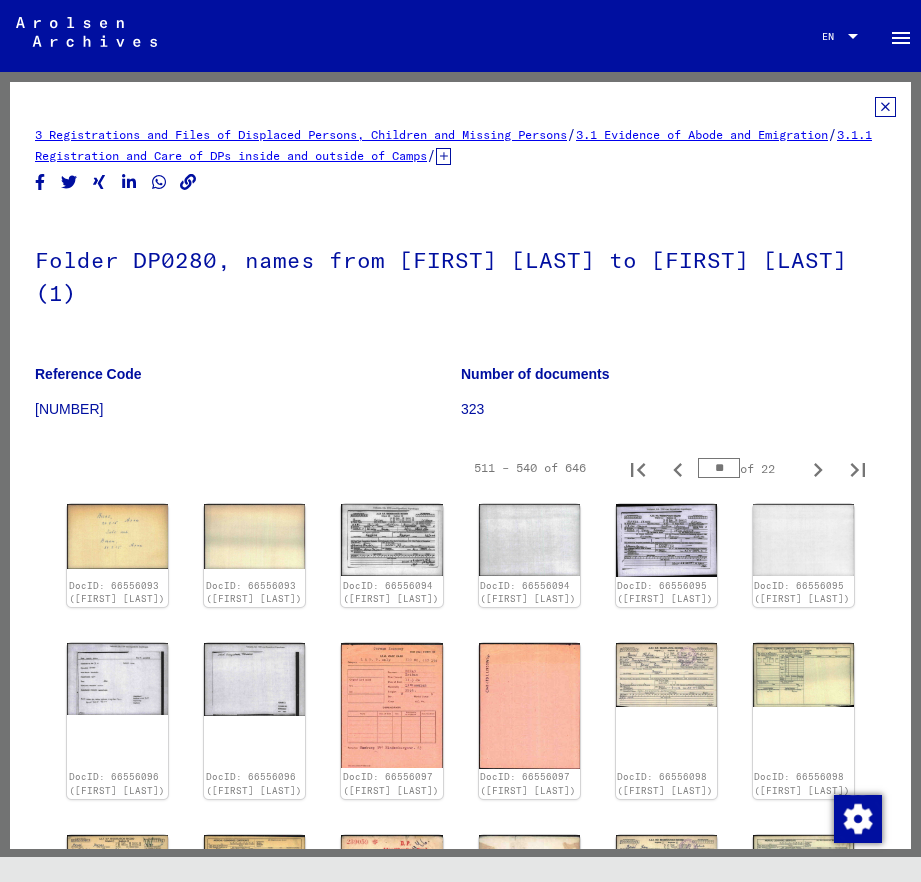 type on "**" 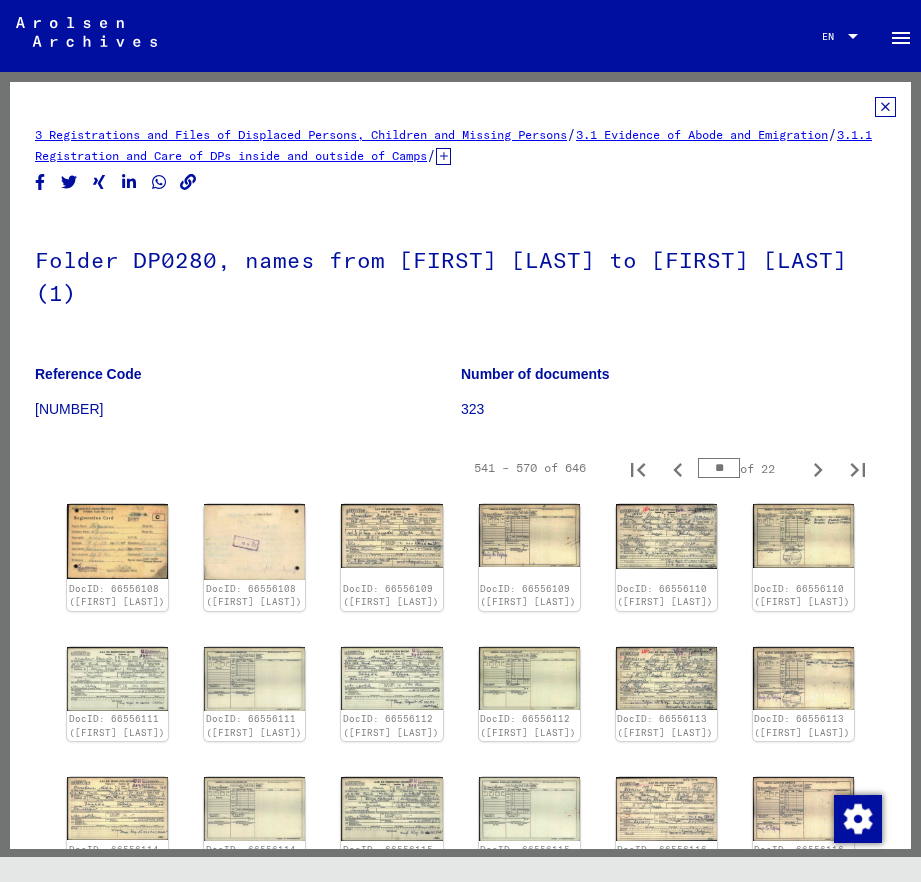 type on "**" 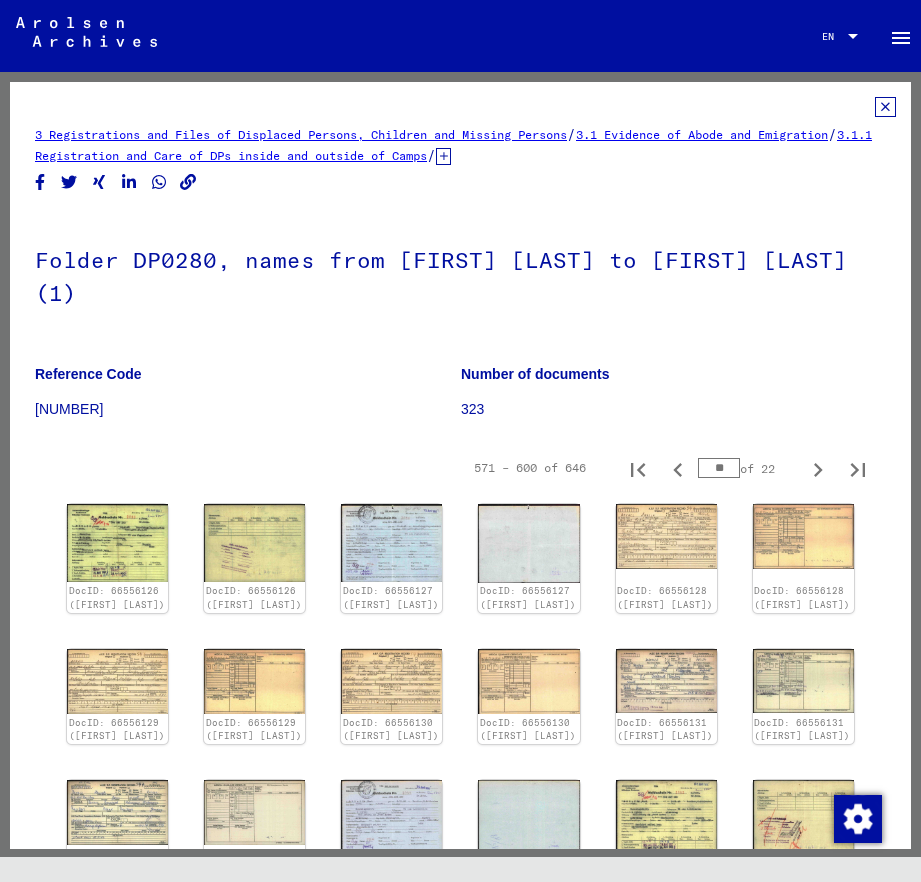 type on "**" 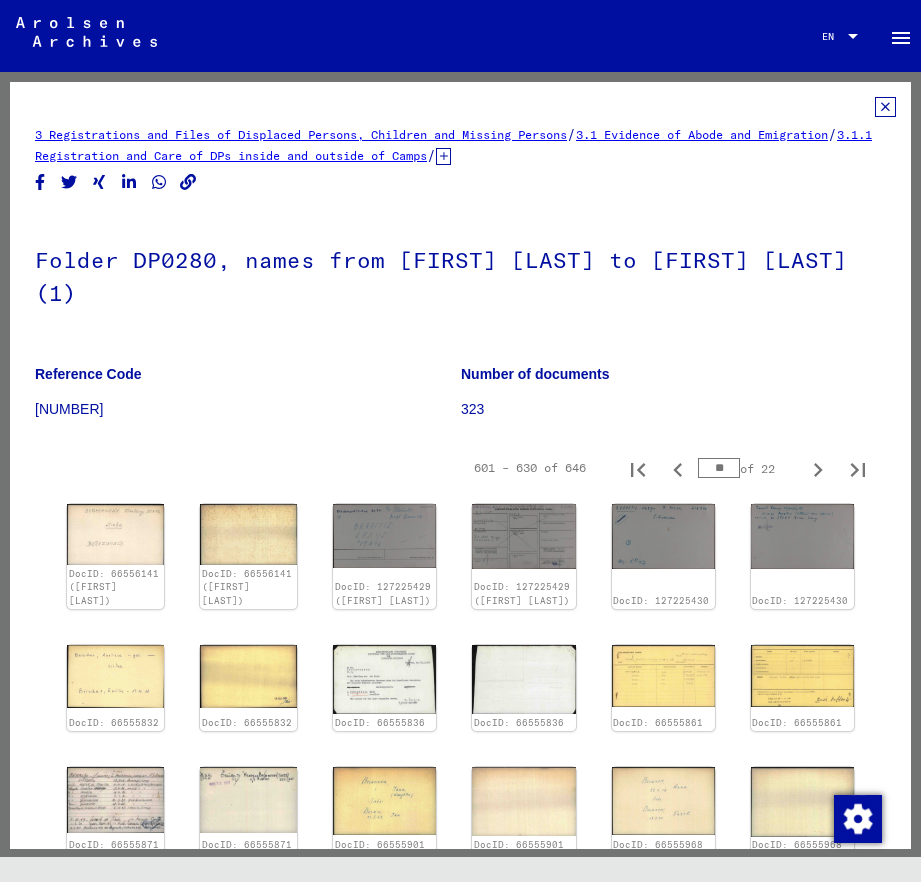 type on "**" 